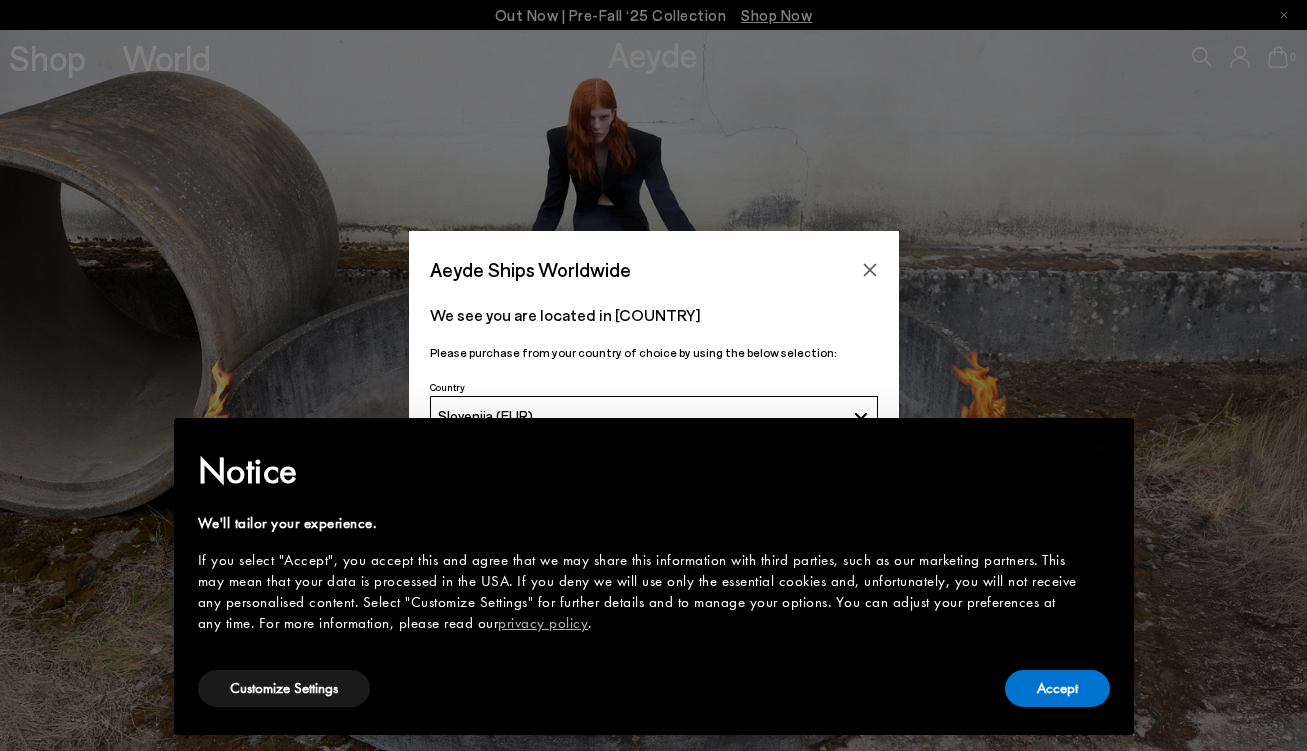 scroll, scrollTop: 0, scrollLeft: 0, axis: both 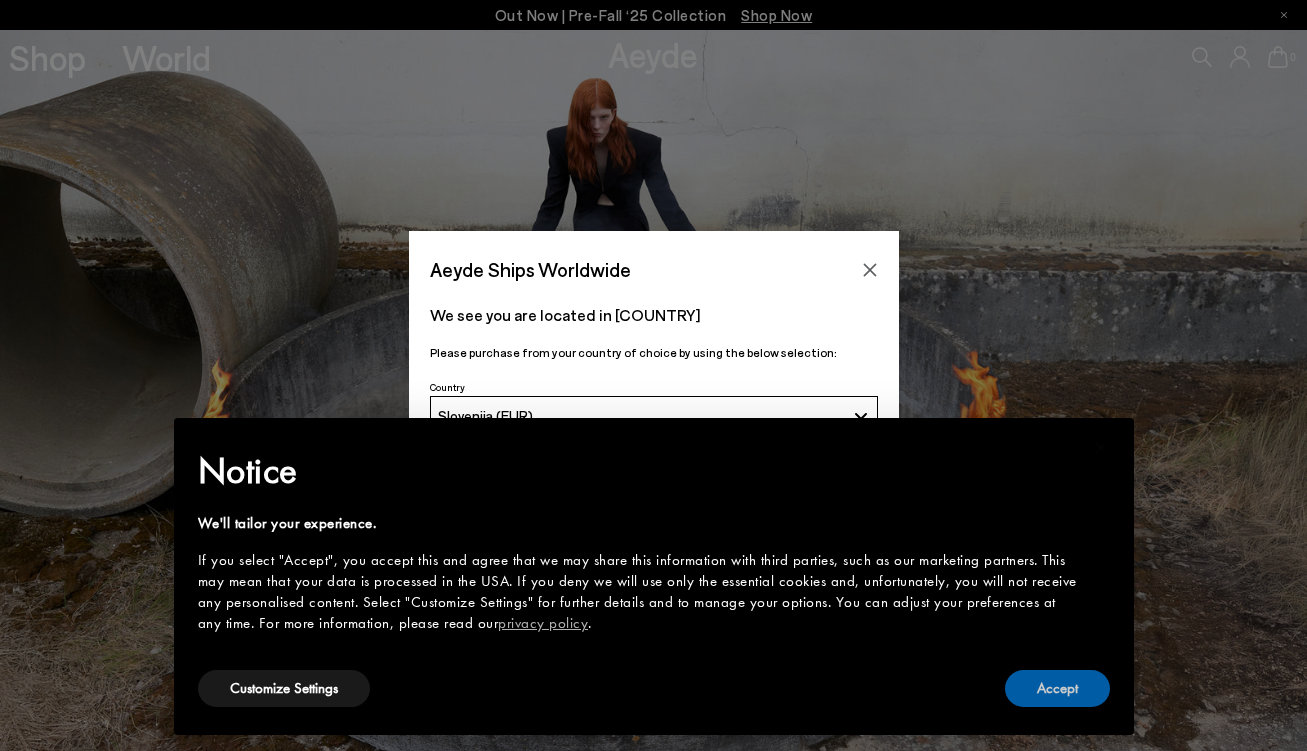click on "Accept" at bounding box center [1057, 688] 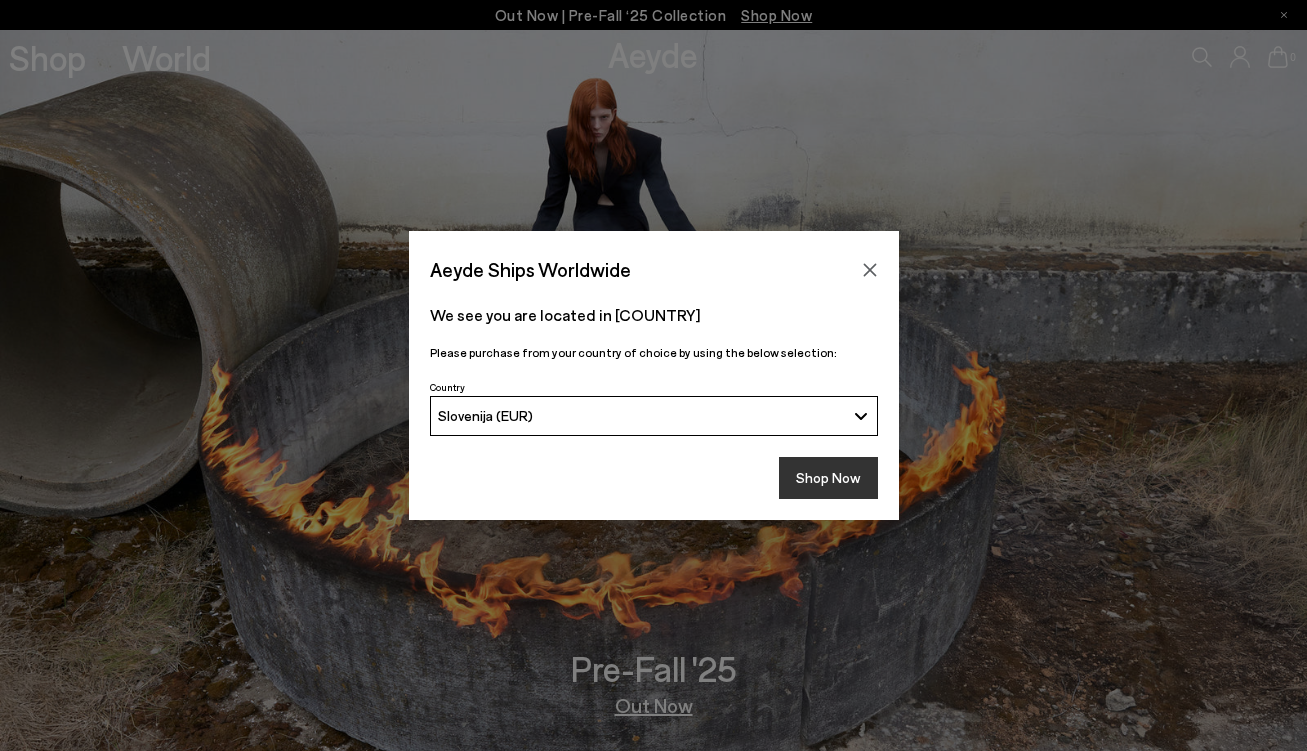 click on "Shop Now" at bounding box center [828, 478] 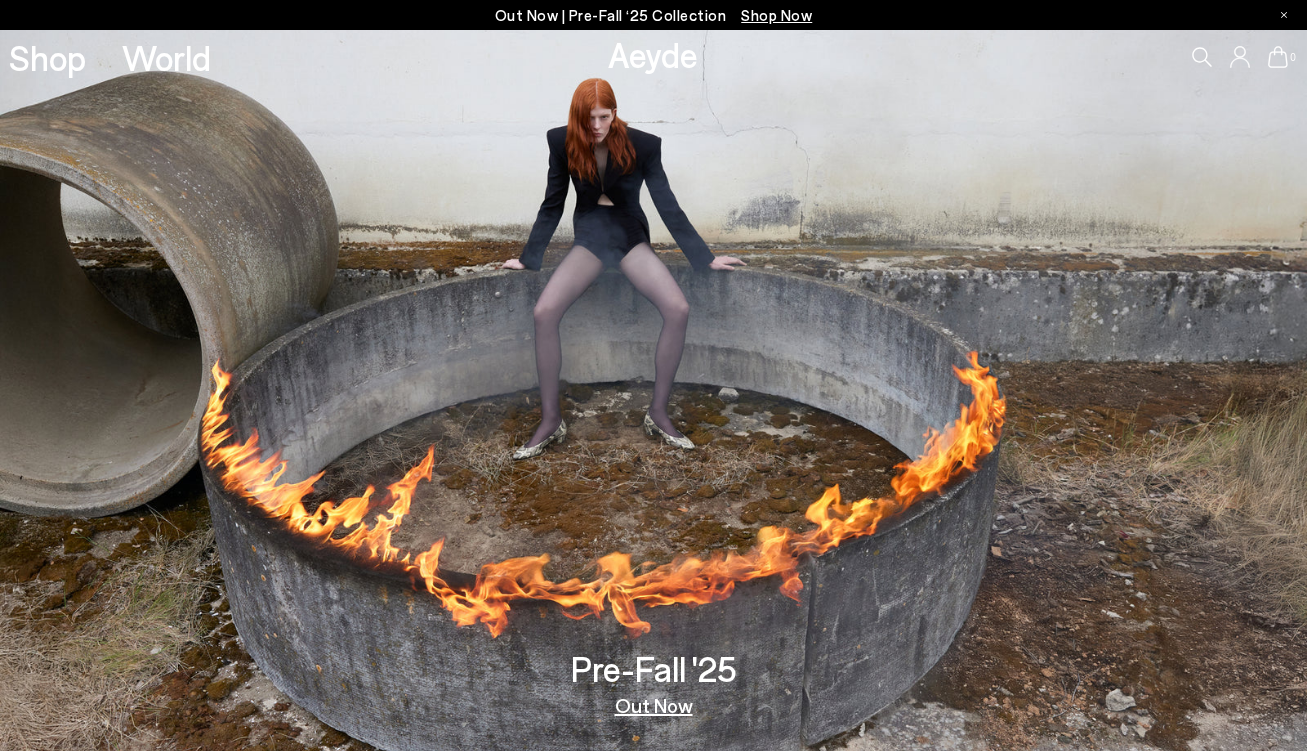 scroll, scrollTop: 0, scrollLeft: 0, axis: both 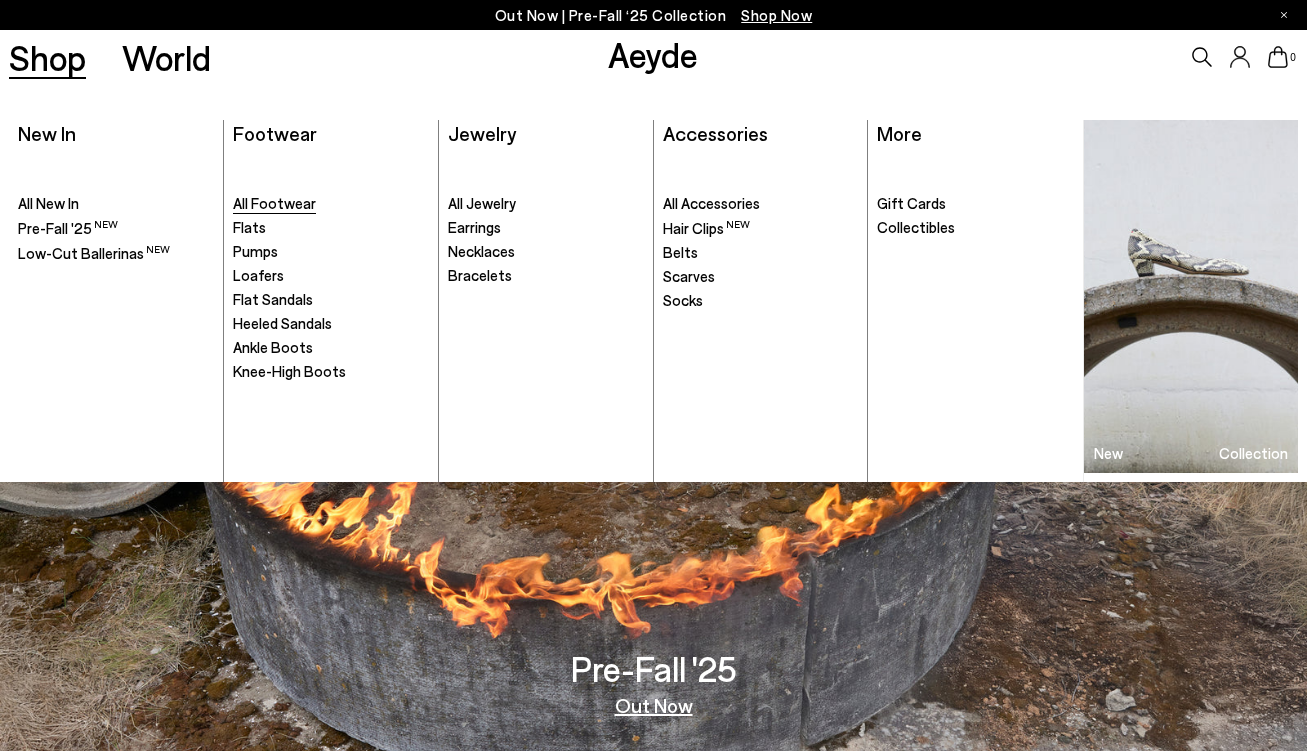 click on "All Footwear" at bounding box center (274, 203) 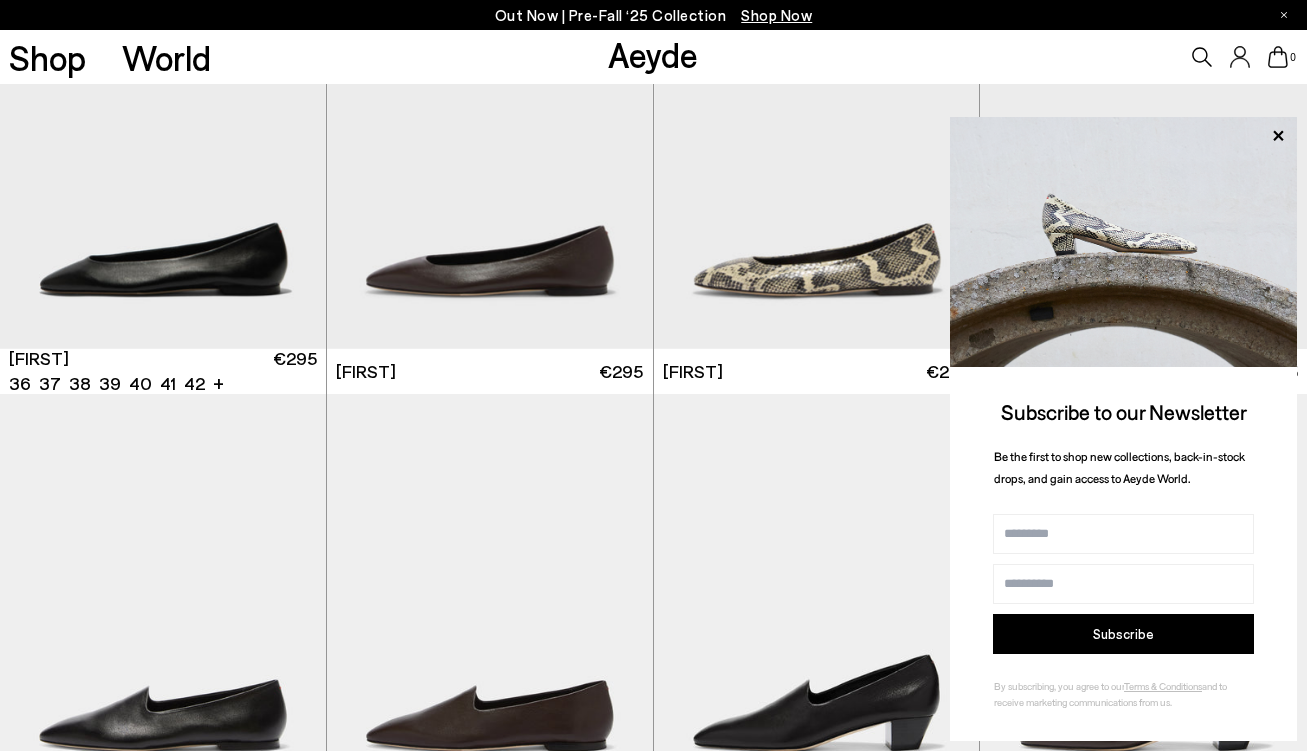 scroll, scrollTop: 200, scrollLeft: 0, axis: vertical 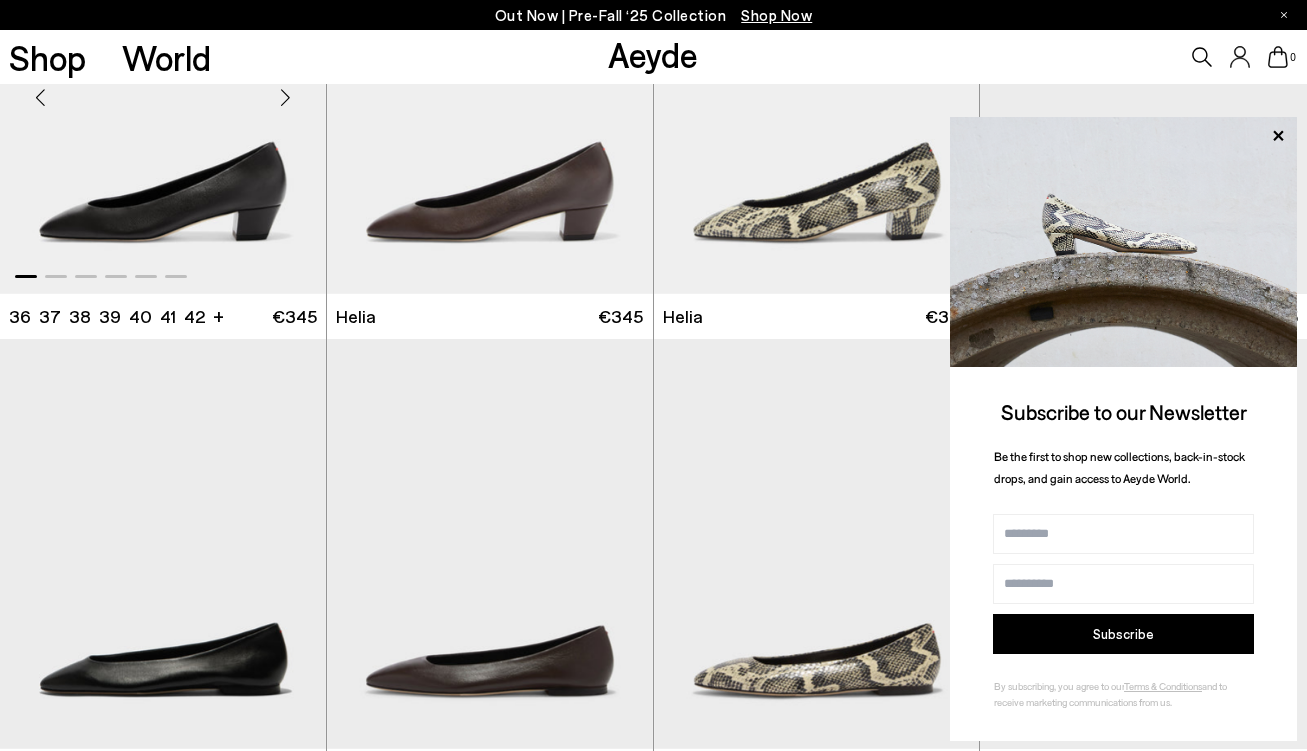 click on "Helia
36
37
37.5
38.5
38
+" at bounding box center [163, 316] 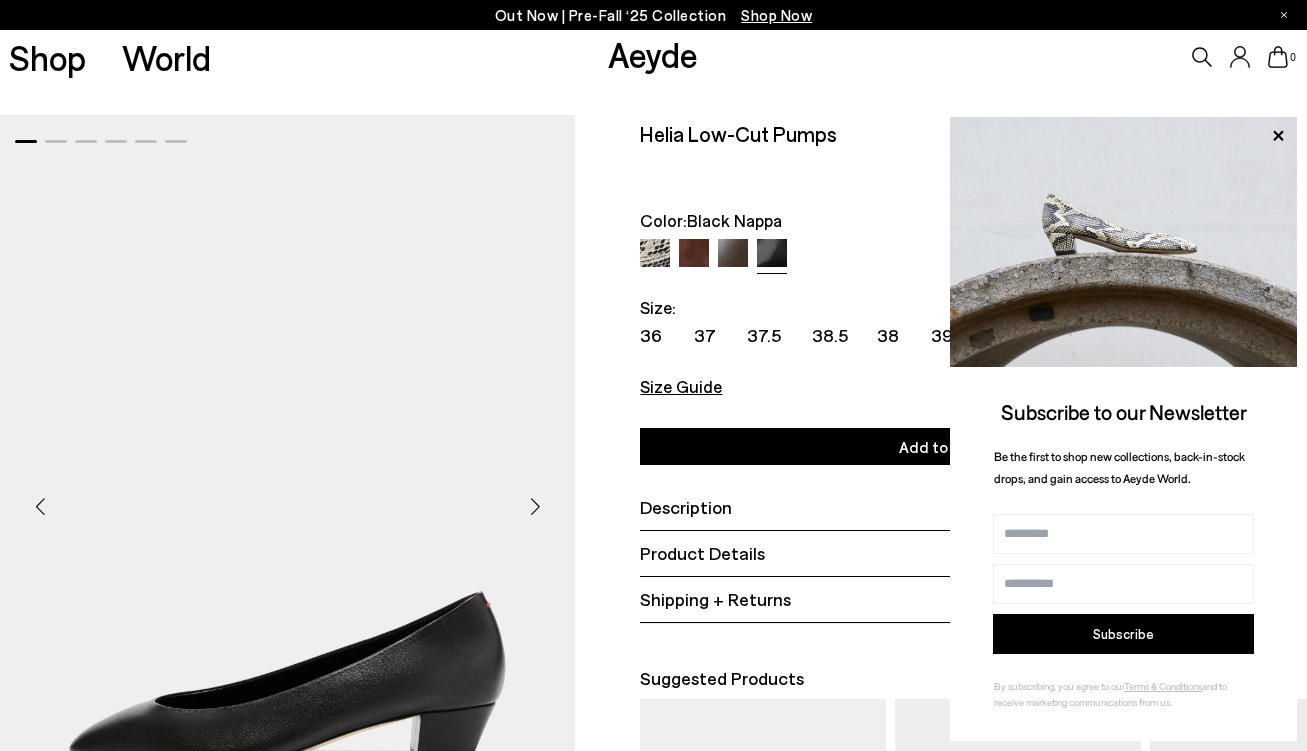scroll, scrollTop: 0, scrollLeft: 0, axis: both 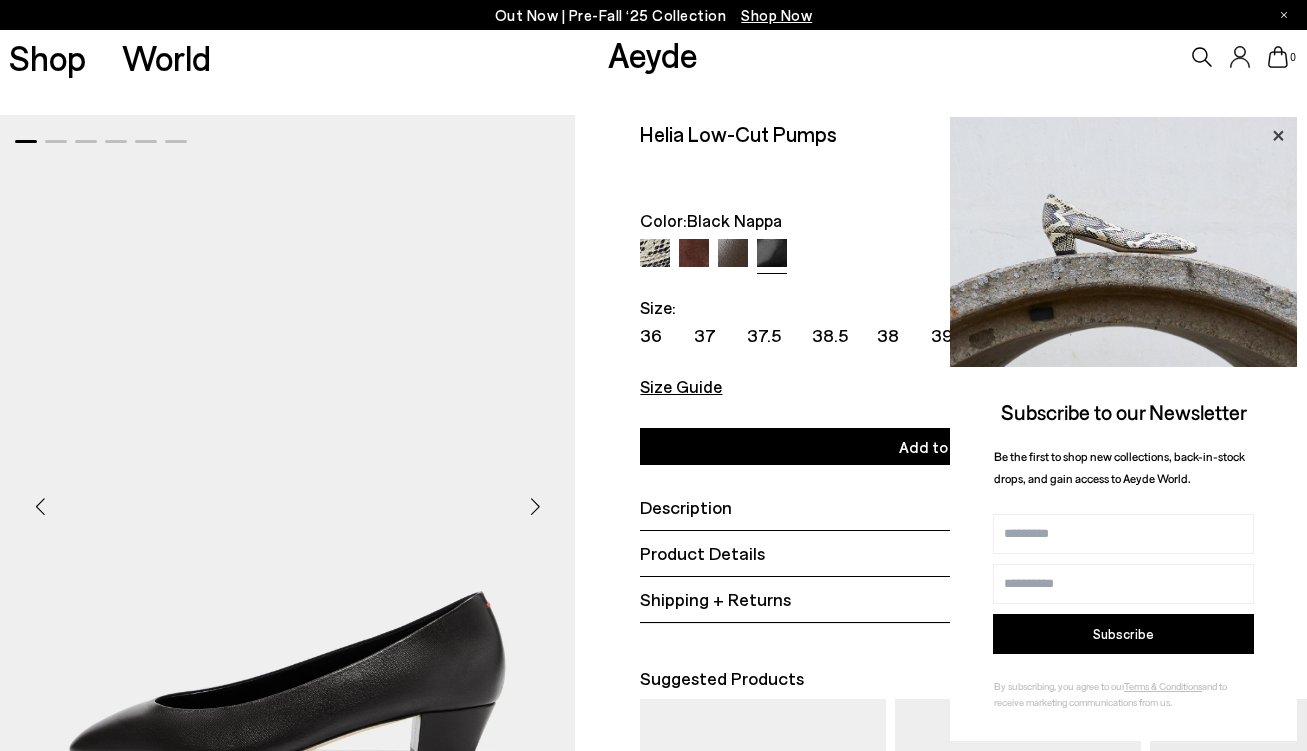 click 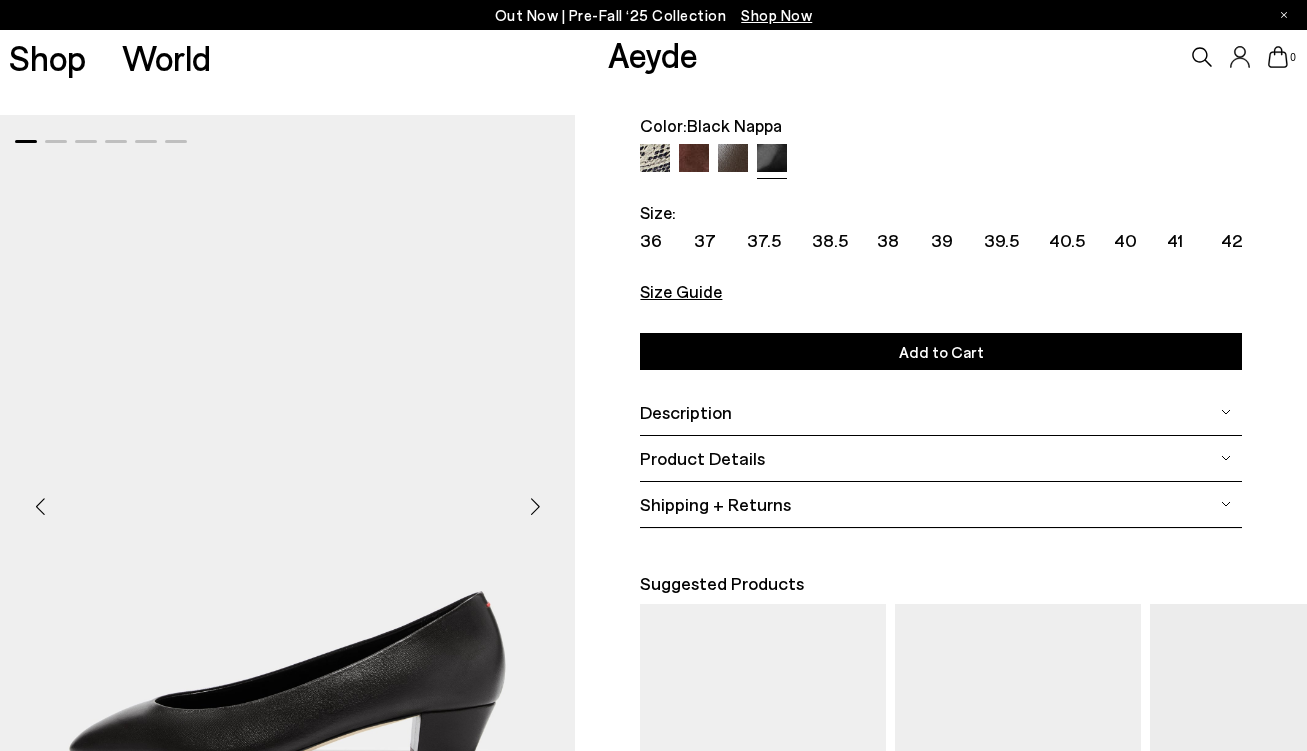 scroll, scrollTop: 100, scrollLeft: 0, axis: vertical 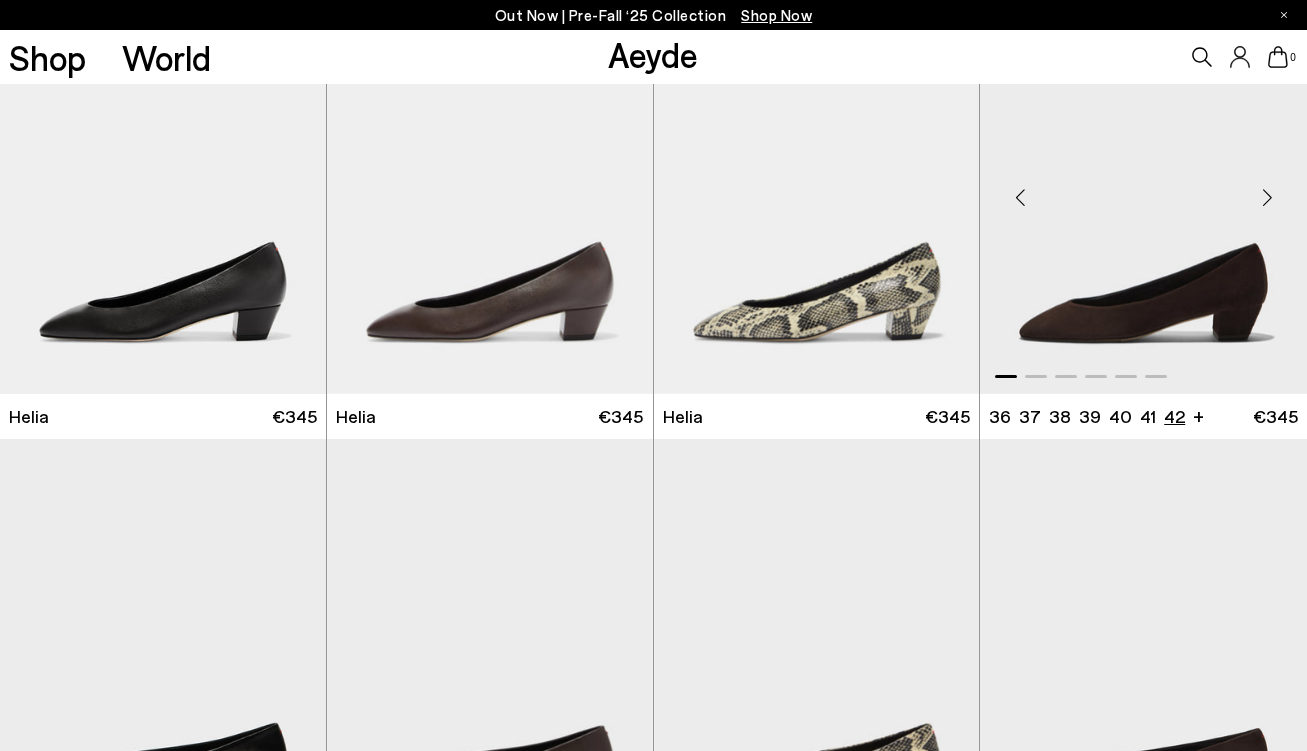click on "42" at bounding box center (1174, 416) 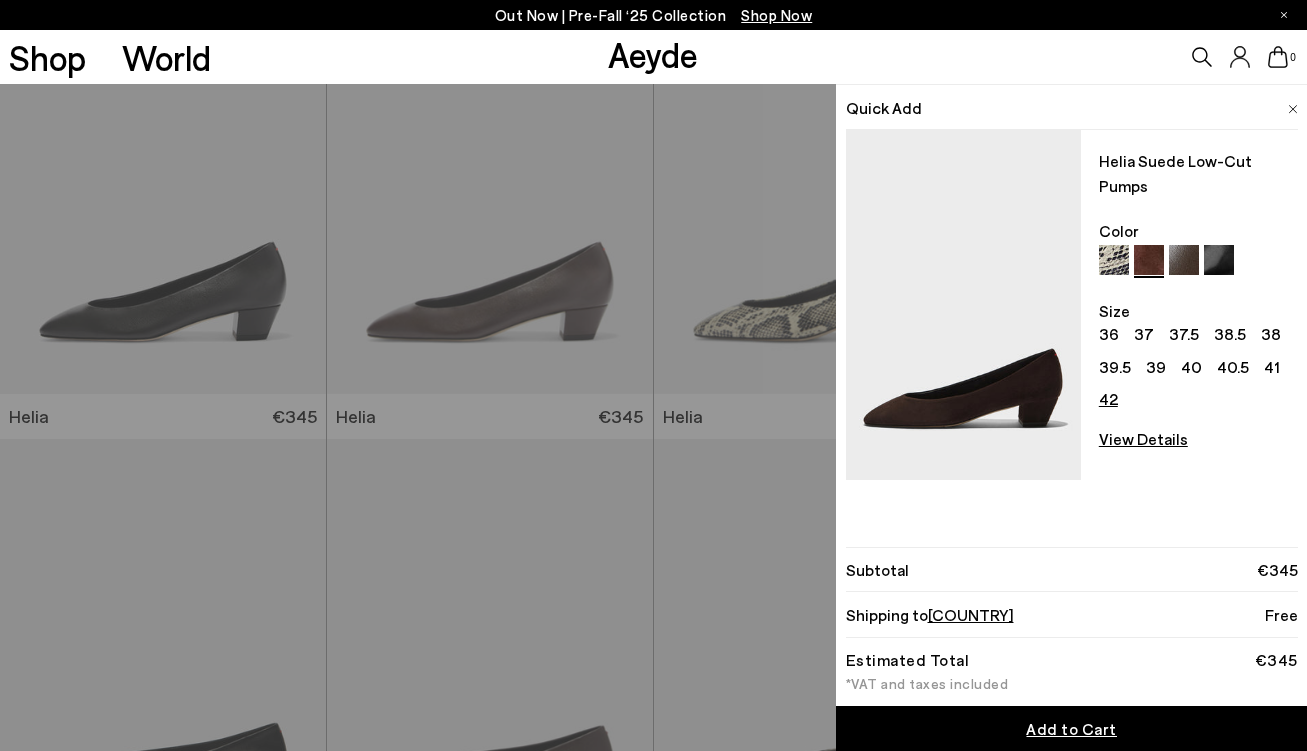 click on "Shop
World
Aeyde
0" at bounding box center [653, 57] 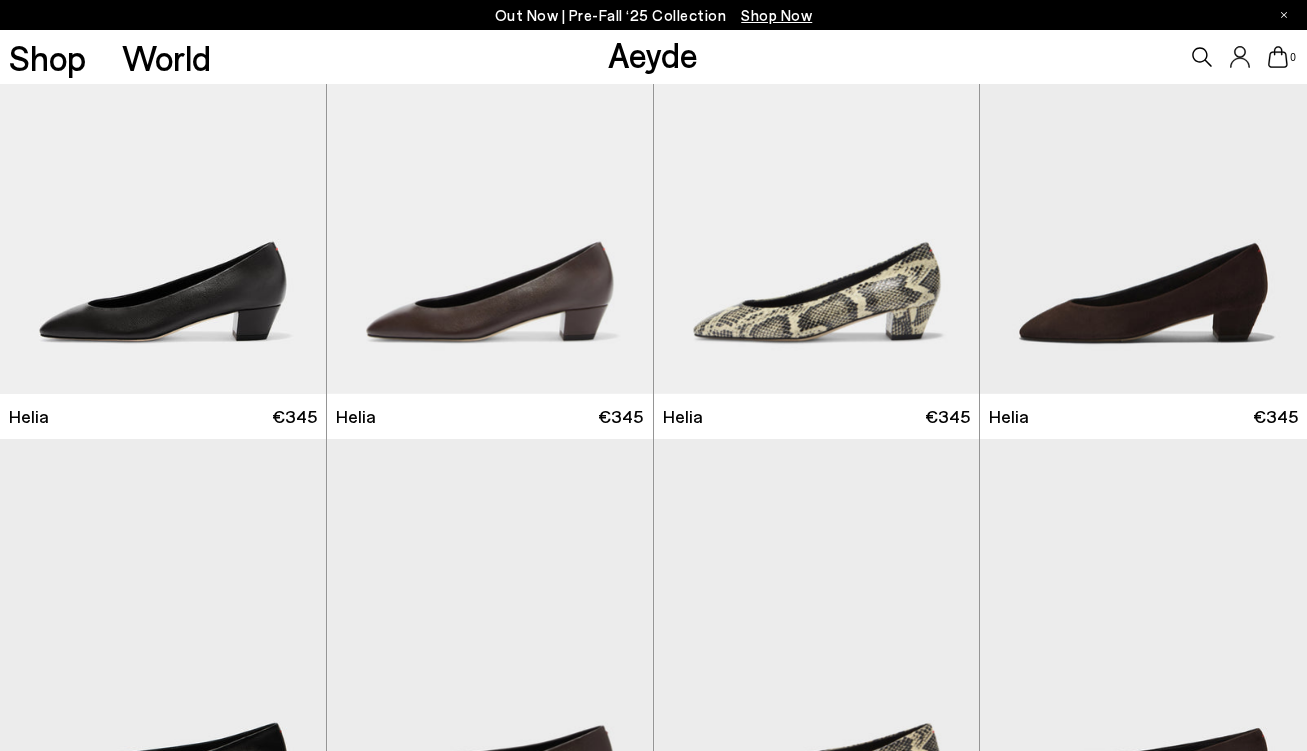 scroll, scrollTop: 400, scrollLeft: 0, axis: vertical 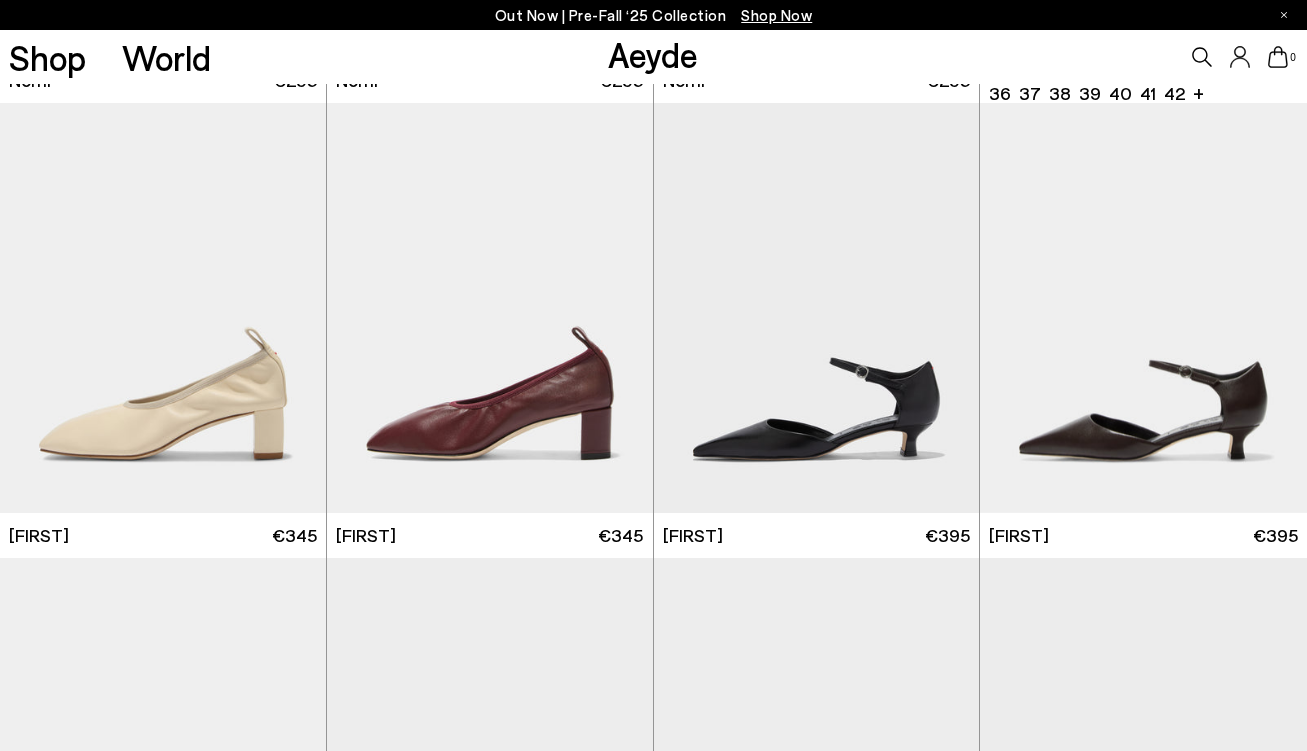 click 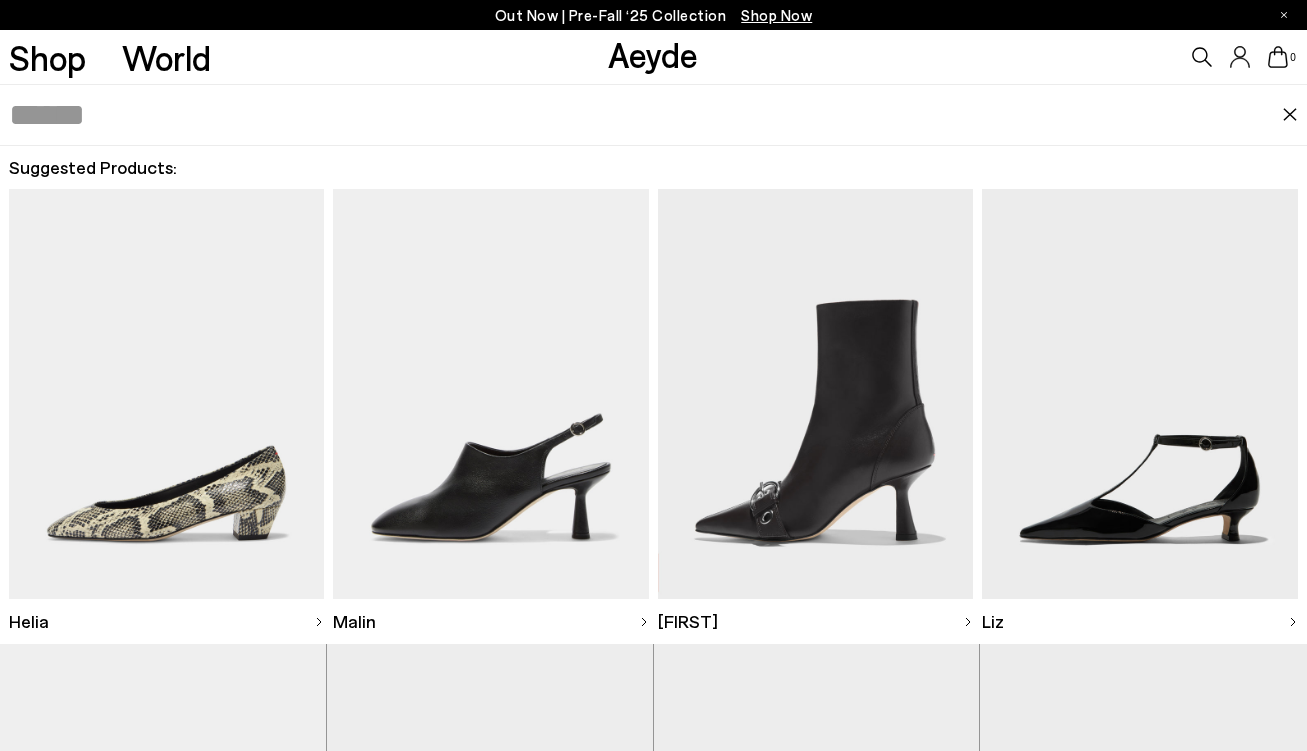 click at bounding box center (645, 115) 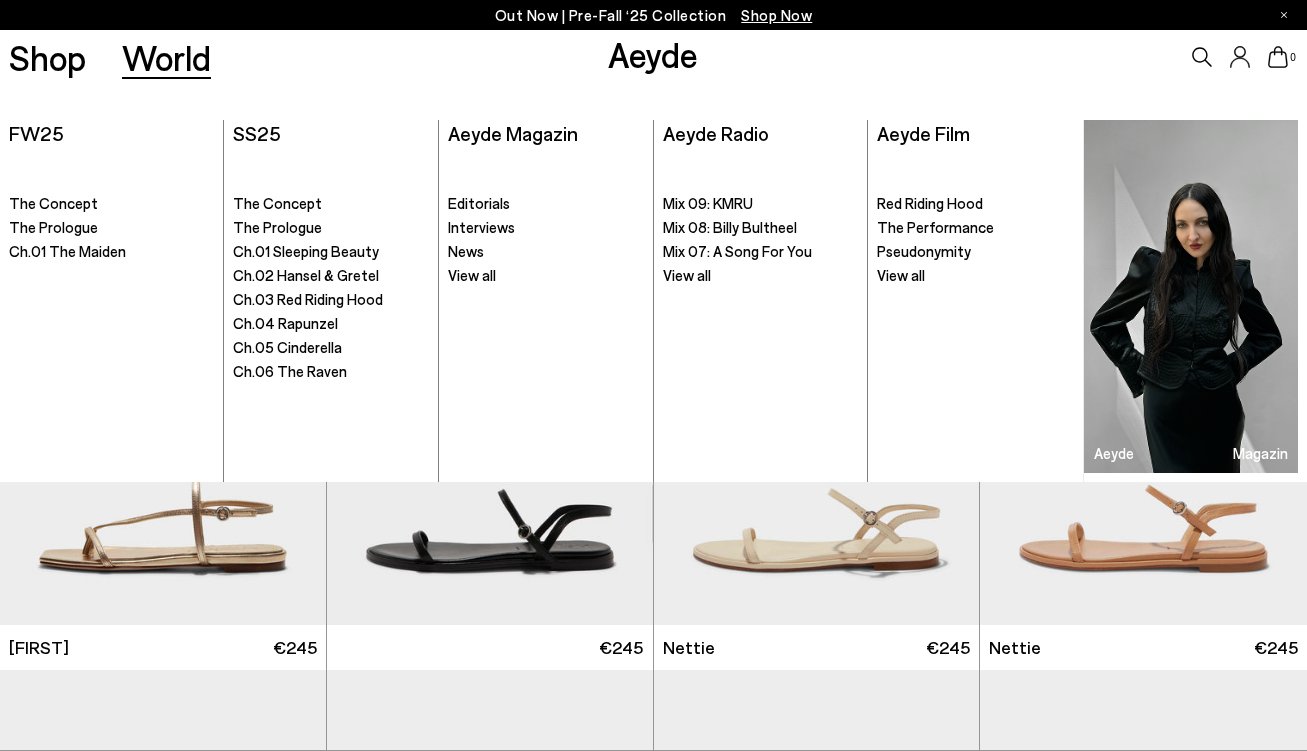 scroll, scrollTop: 2100, scrollLeft: 0, axis: vertical 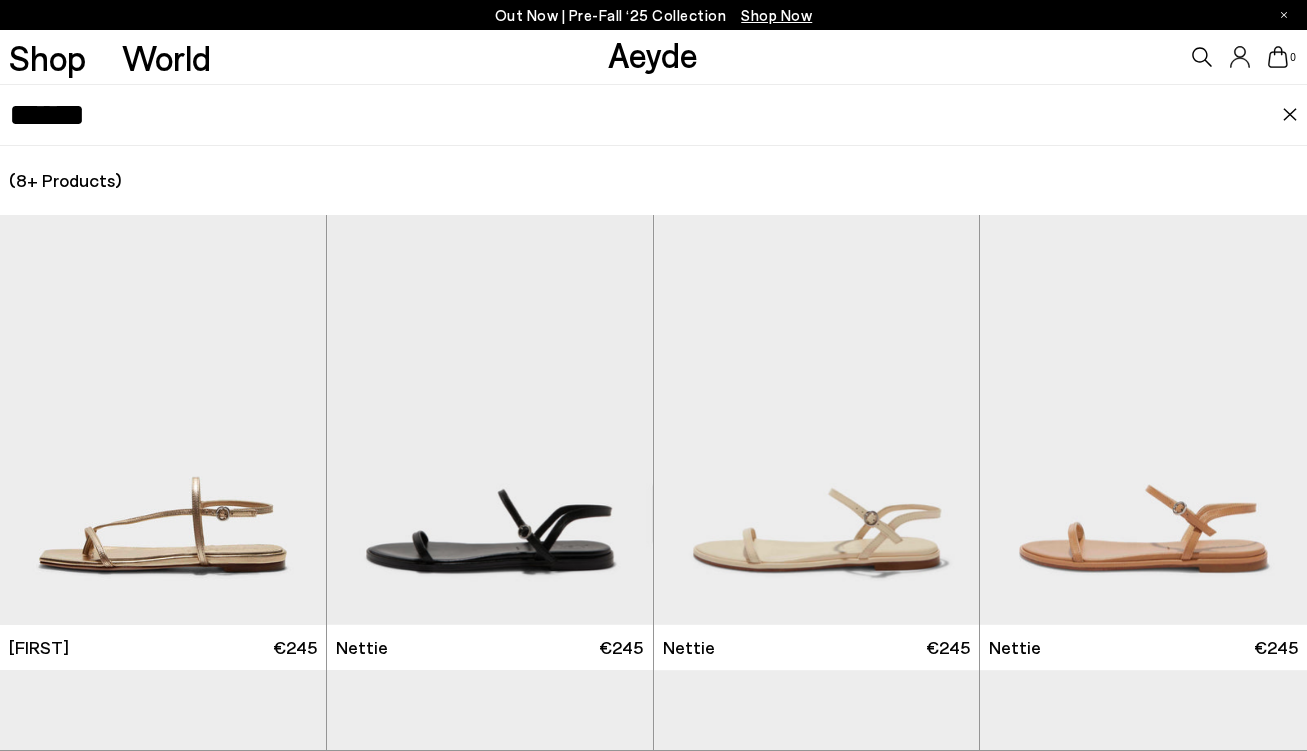 drag, startPoint x: 220, startPoint y: 115, endPoint x: -69, endPoint y: 110, distance: 289.04324 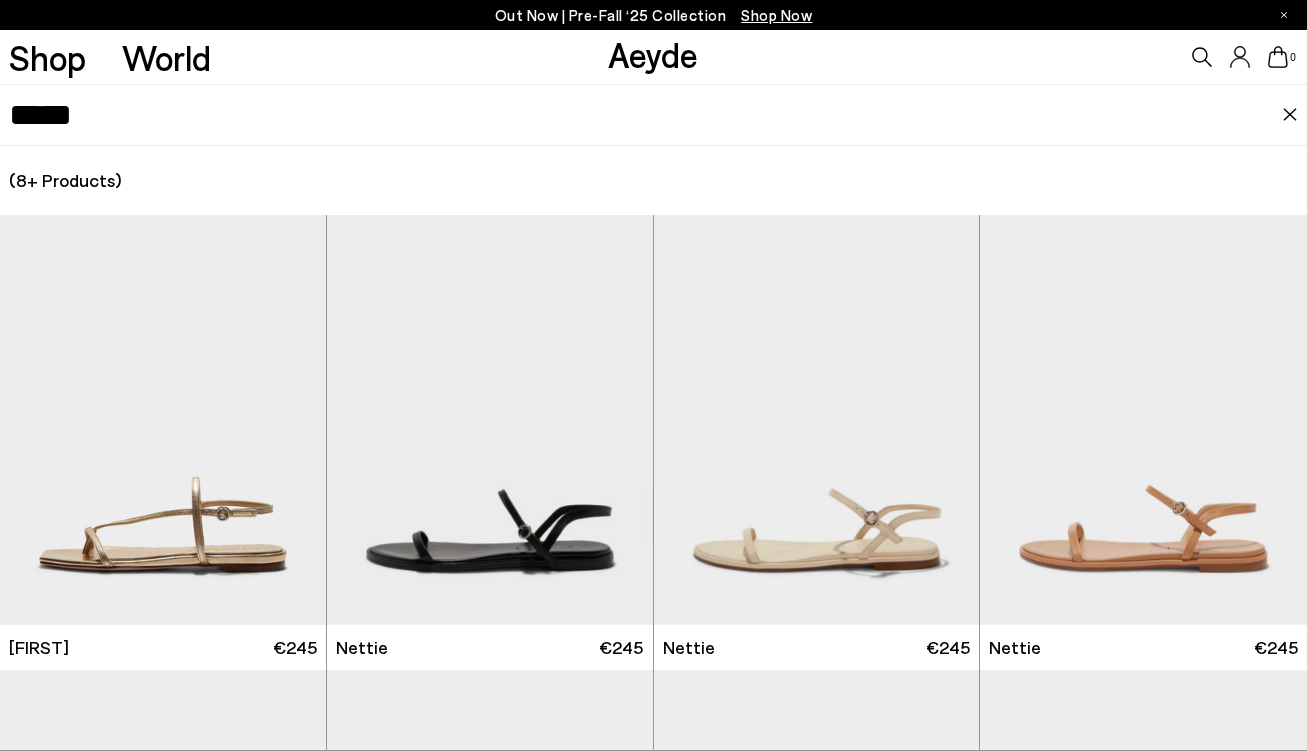 type on "*****" 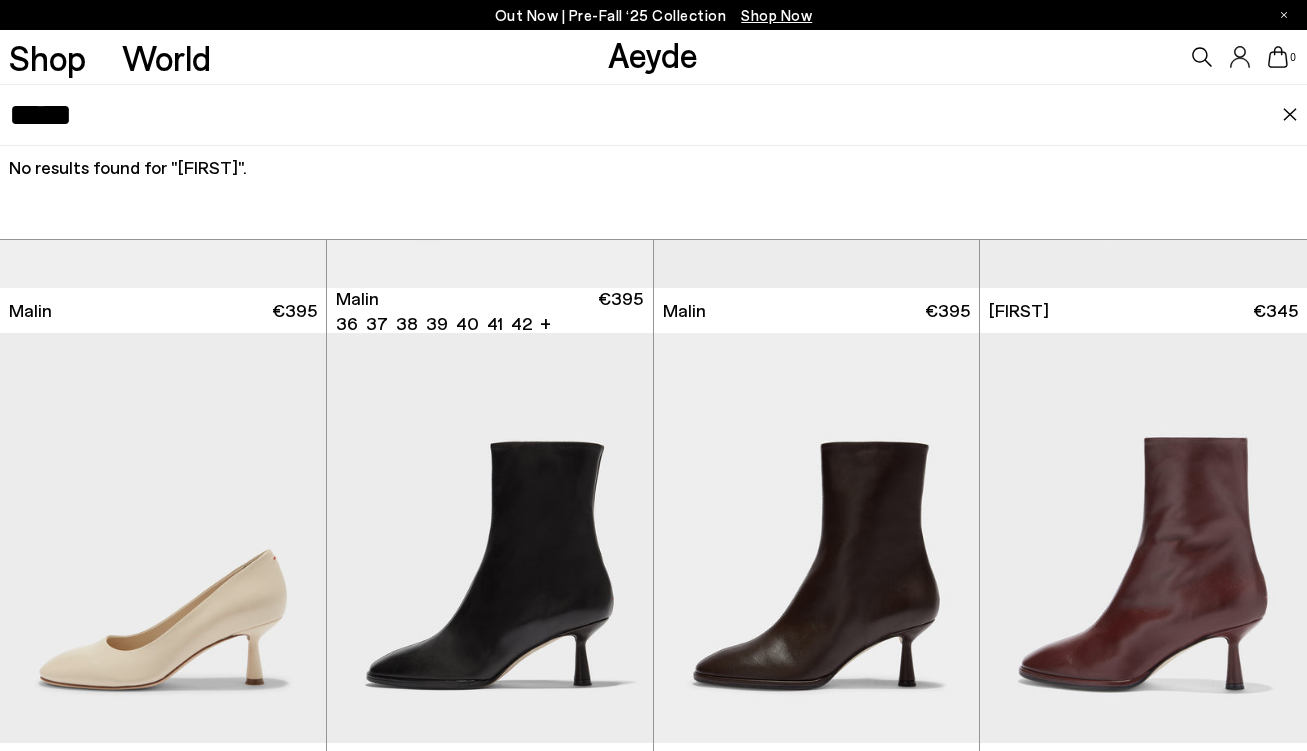 scroll, scrollTop: 4400, scrollLeft: 0, axis: vertical 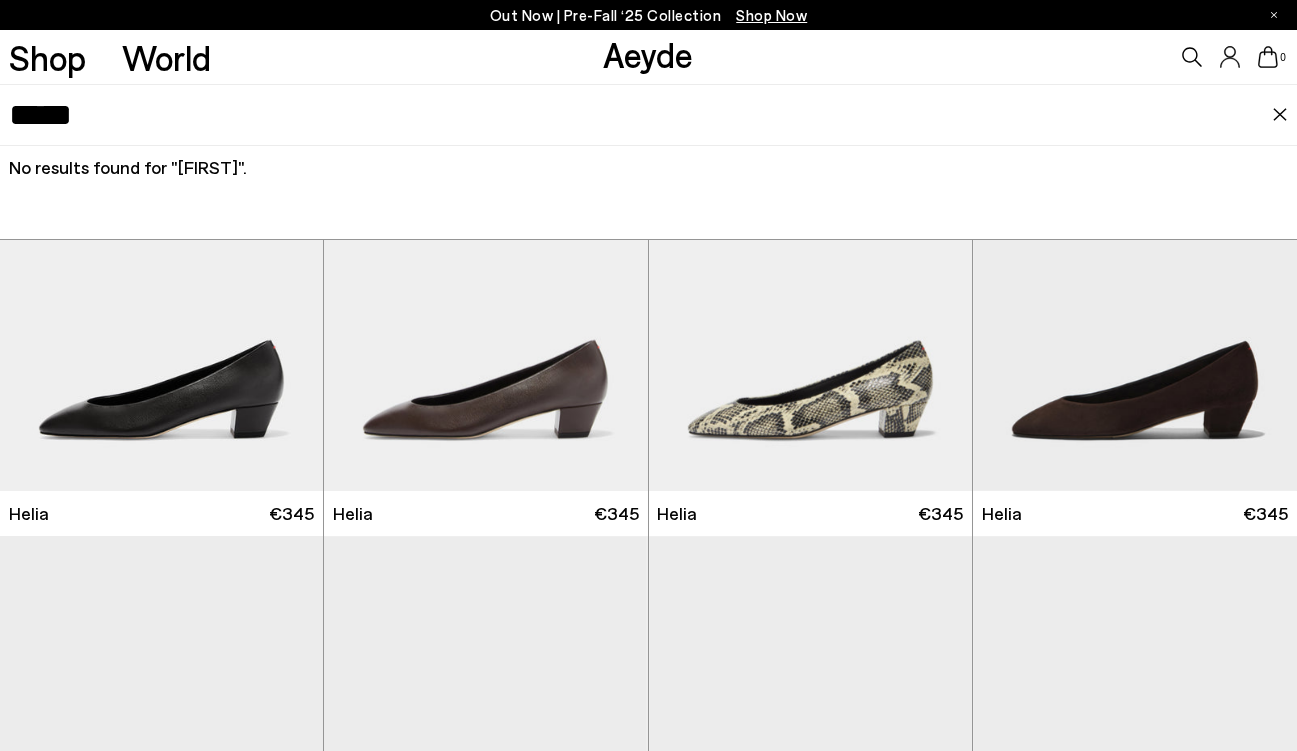 click on "Shop" at bounding box center [47, 57] 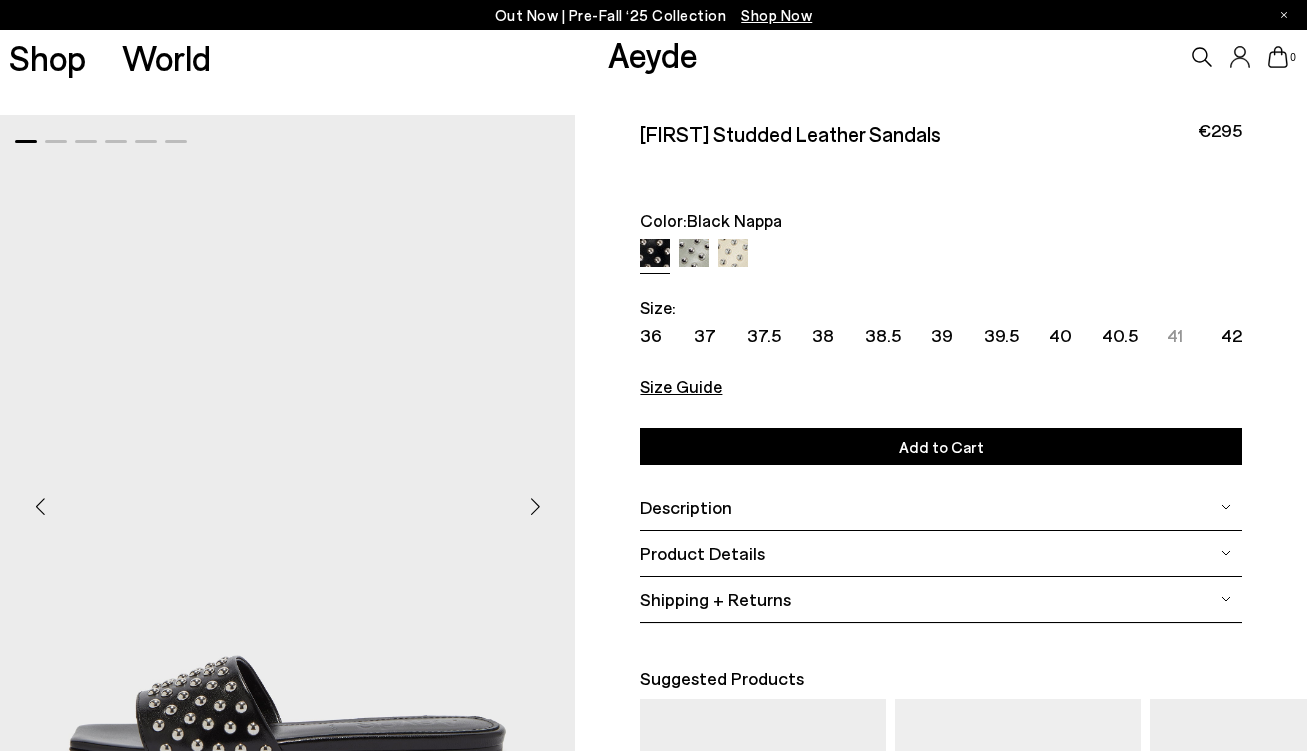 scroll, scrollTop: 0, scrollLeft: 0, axis: both 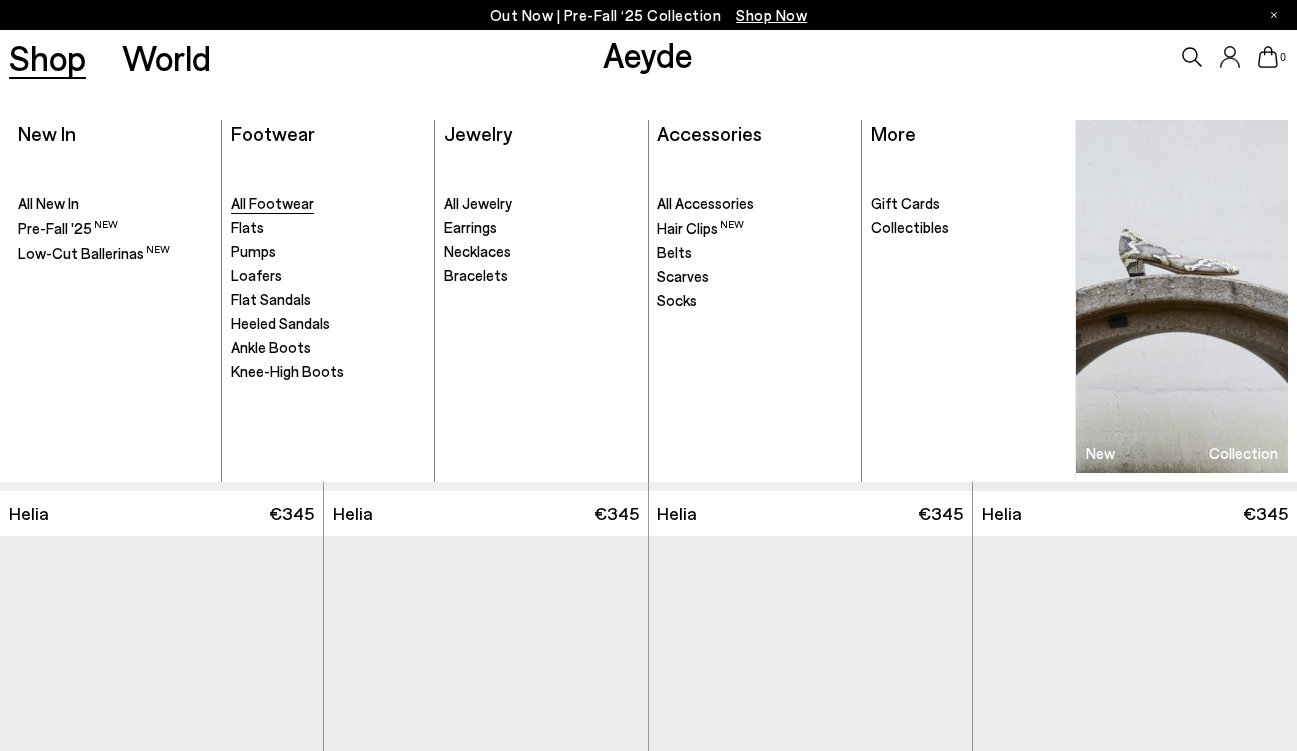 click on "All Footwear" at bounding box center (272, 203) 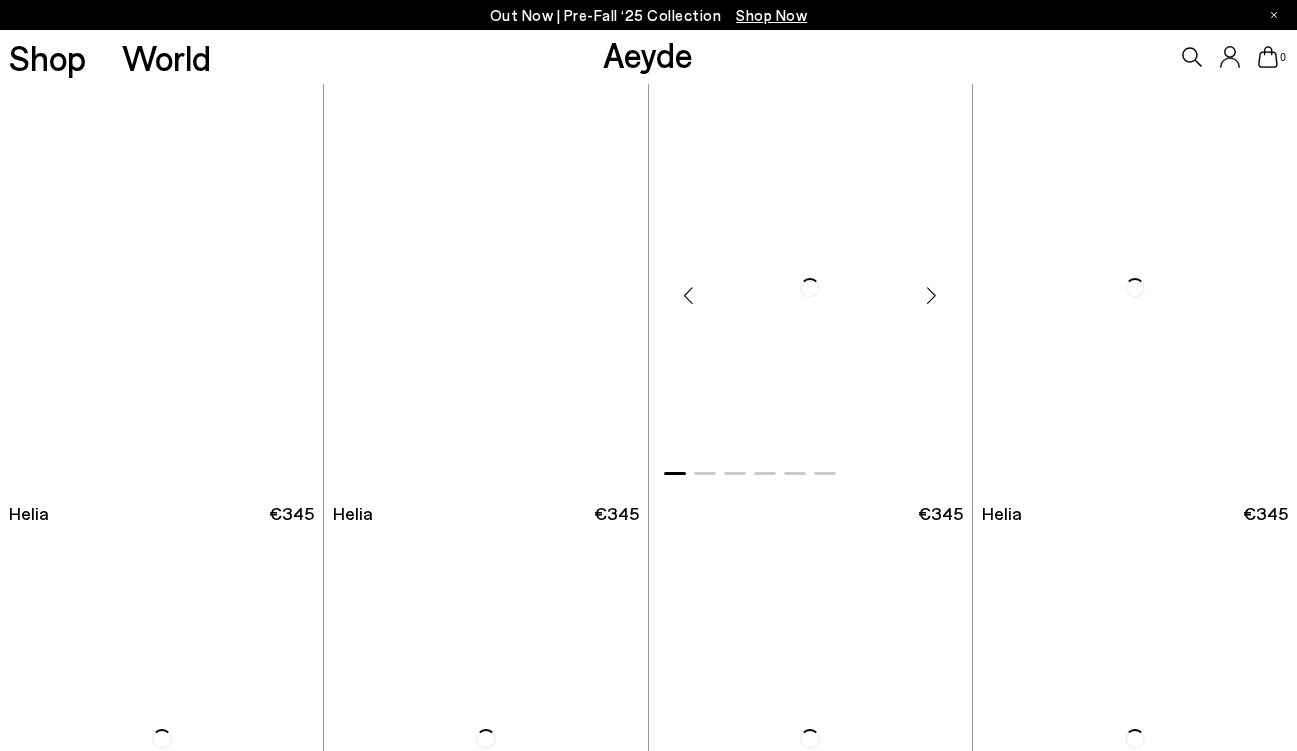 scroll, scrollTop: 0, scrollLeft: 0, axis: both 